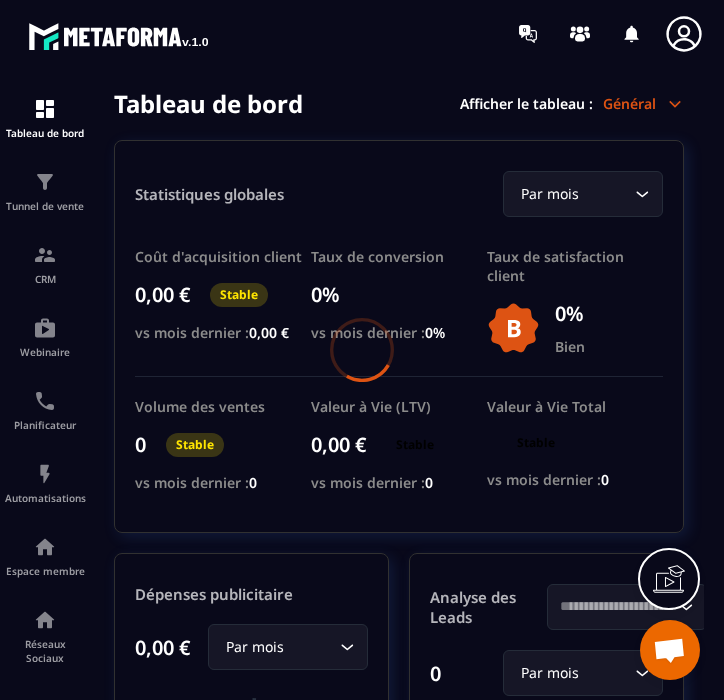 scroll, scrollTop: 0, scrollLeft: 0, axis: both 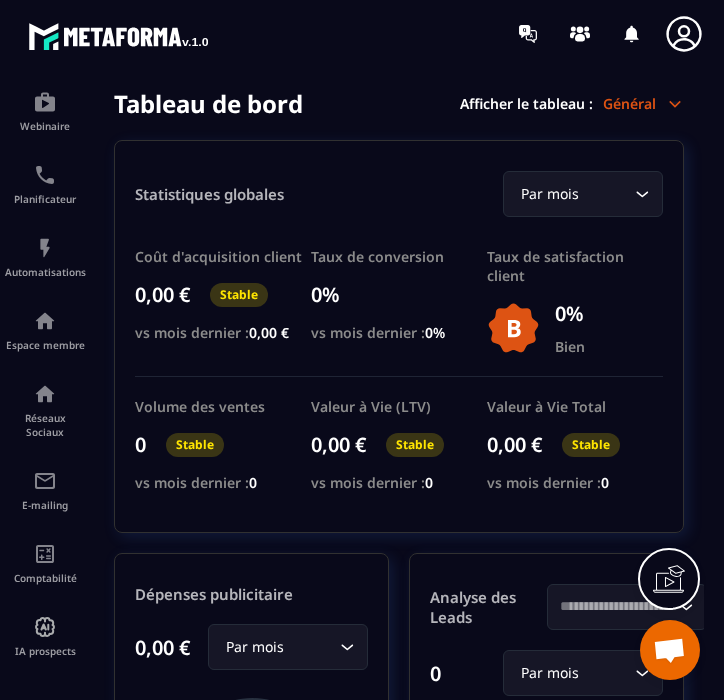 click at bounding box center [118, 36] 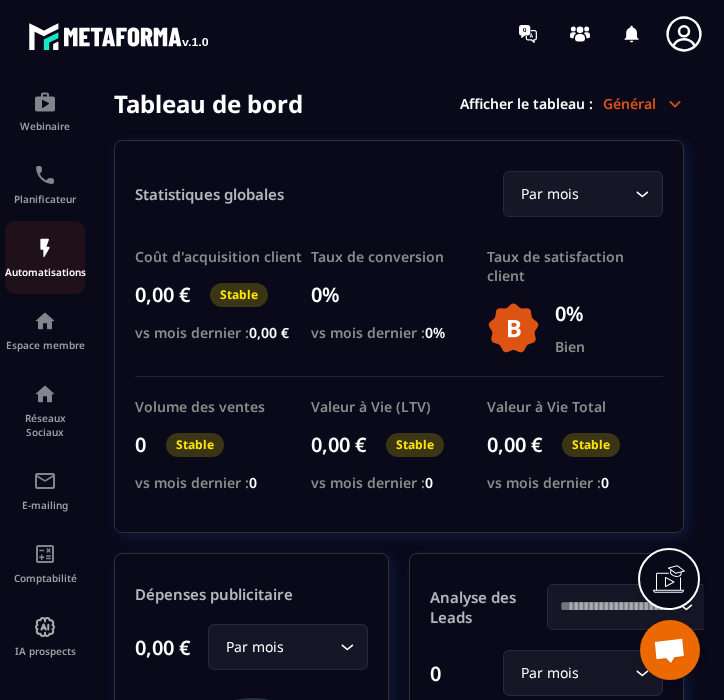 click at bounding box center (45, 248) 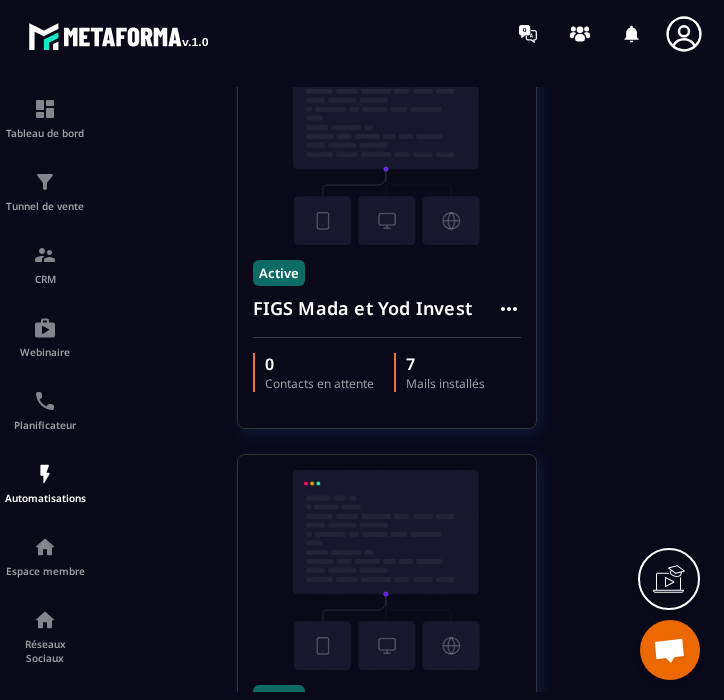 scroll, scrollTop: 172, scrollLeft: 0, axis: vertical 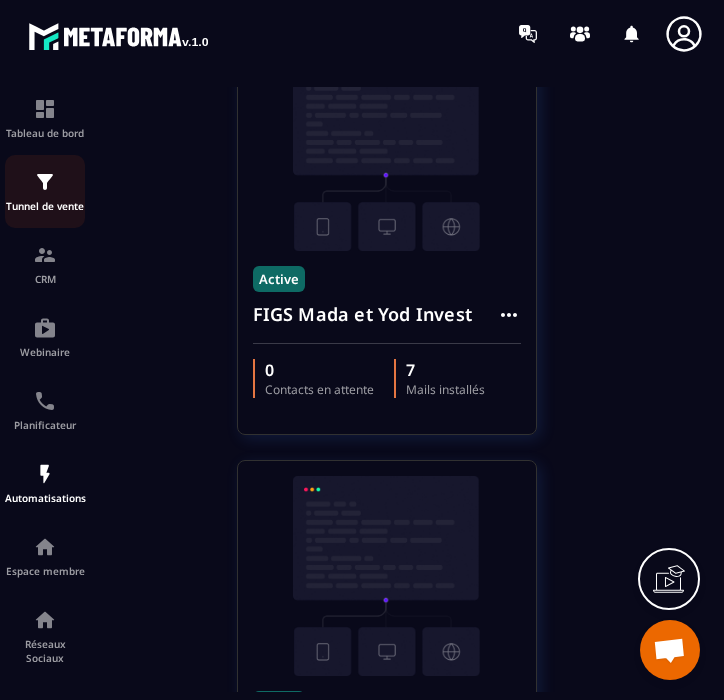 click on "Tunnel de vente" at bounding box center (45, 191) 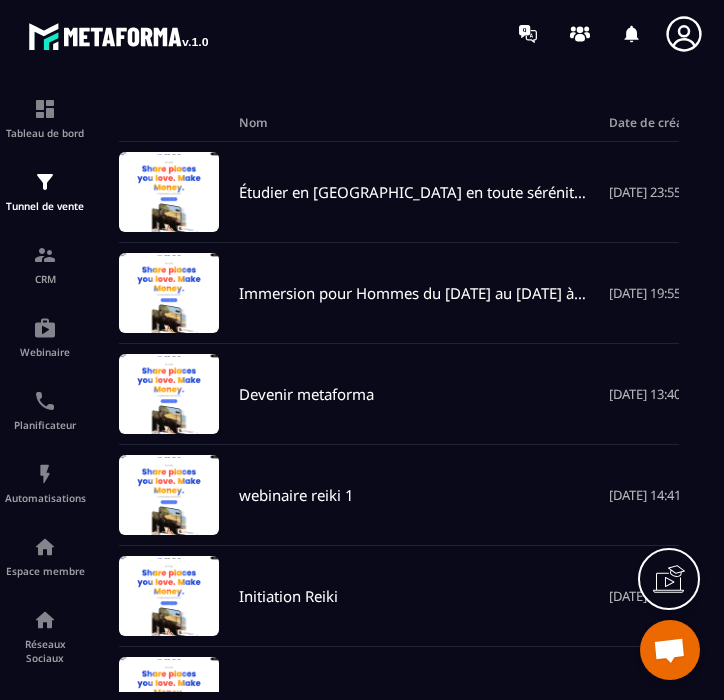 scroll, scrollTop: 0, scrollLeft: 0, axis: both 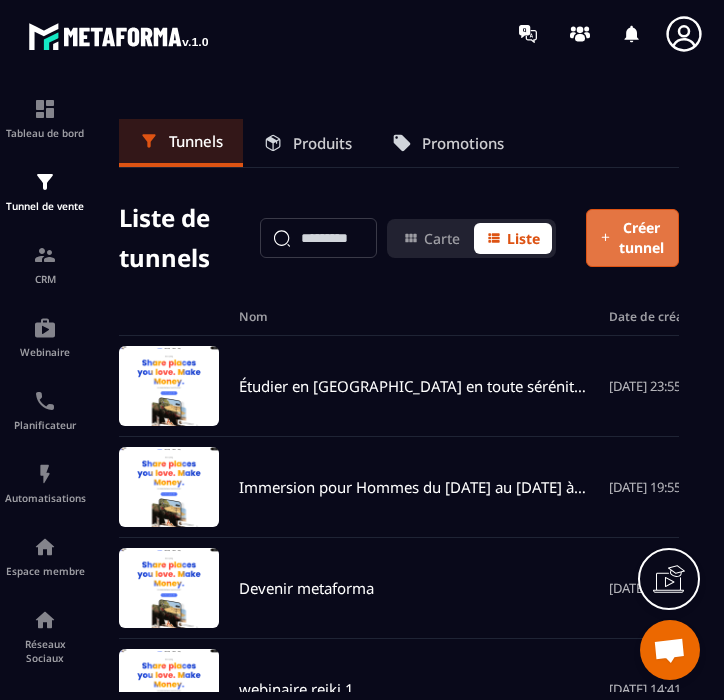 click on "Créer tunnel" at bounding box center [641, 238] 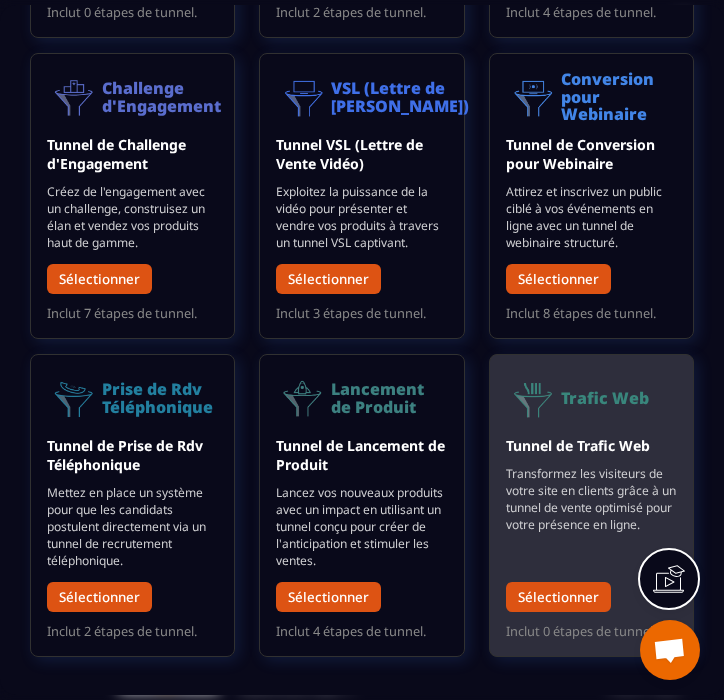 scroll, scrollTop: 0, scrollLeft: 0, axis: both 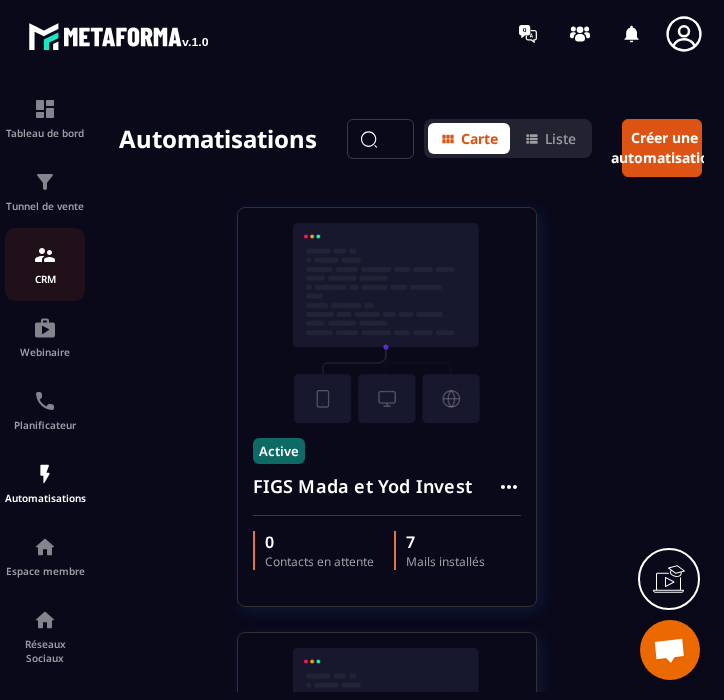click on "CRM" at bounding box center (45, 279) 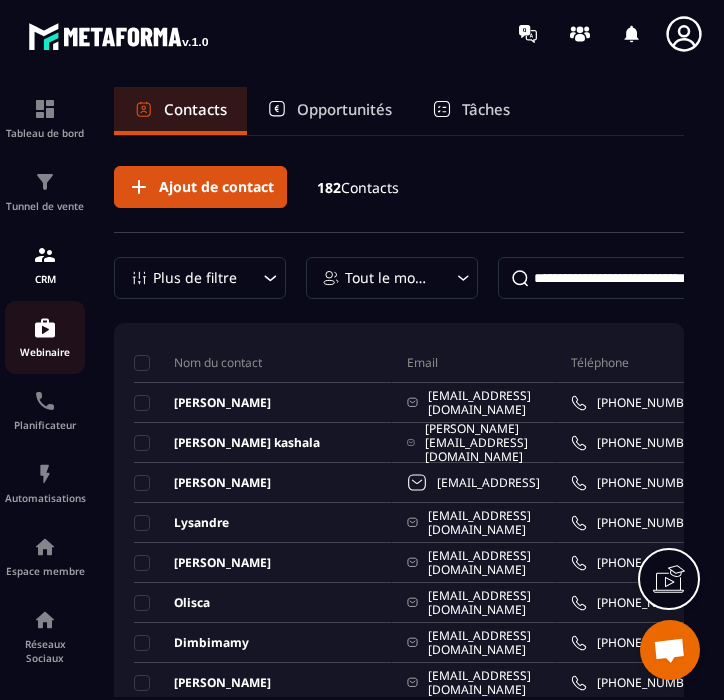 click at bounding box center [45, 328] 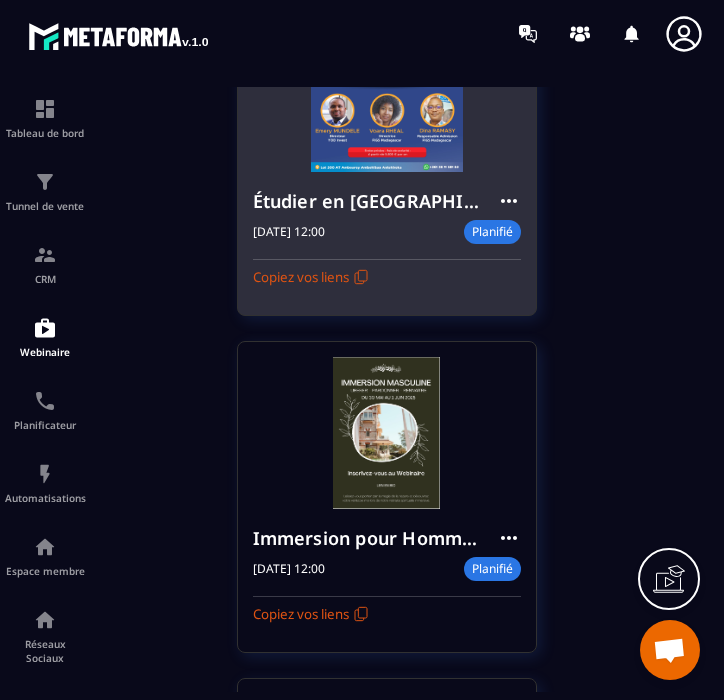 scroll, scrollTop: 340, scrollLeft: 0, axis: vertical 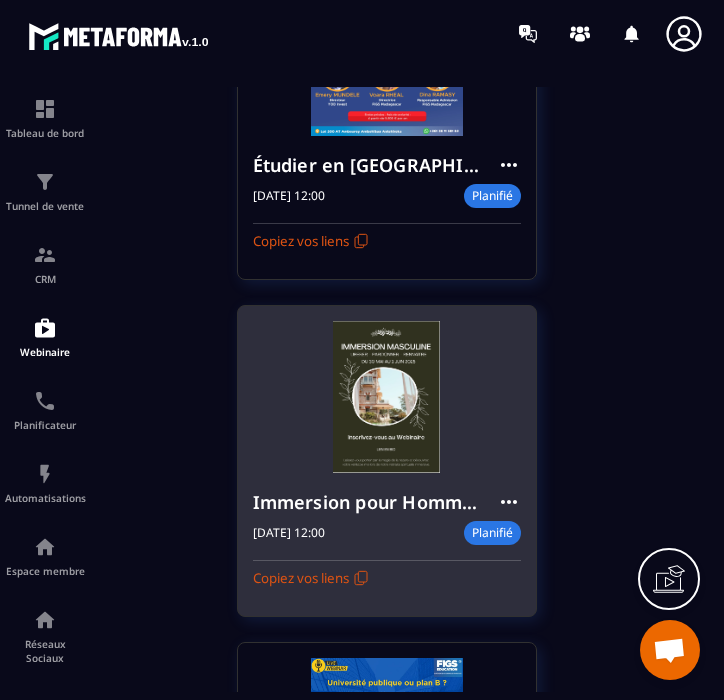 click at bounding box center (387, 397) 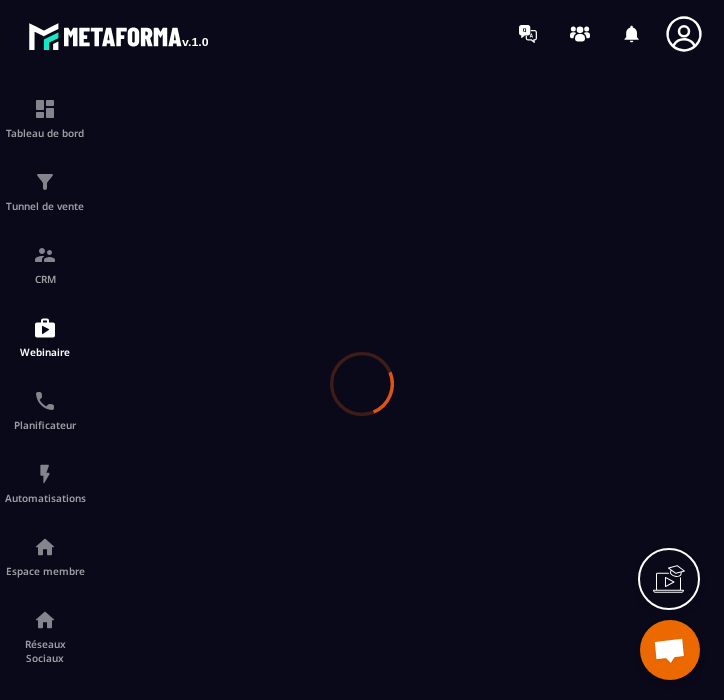 type on "**********" 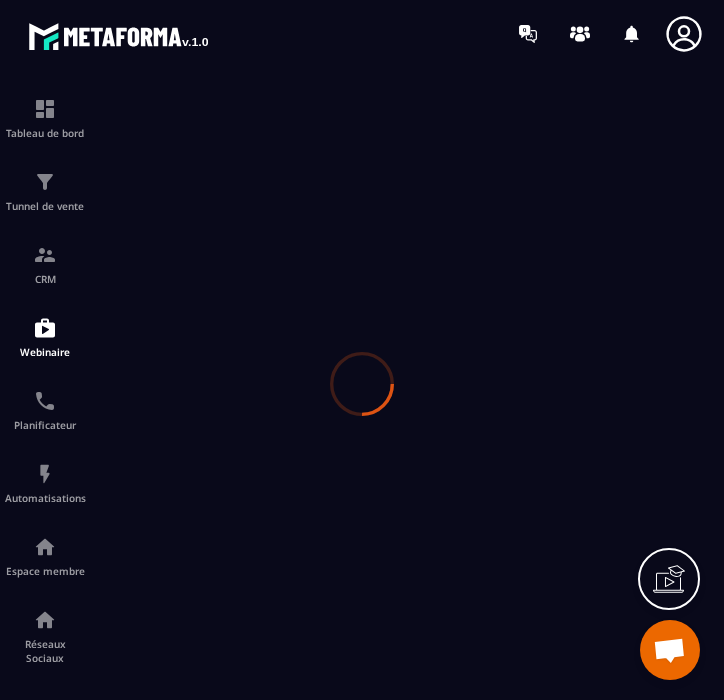 type on "**********" 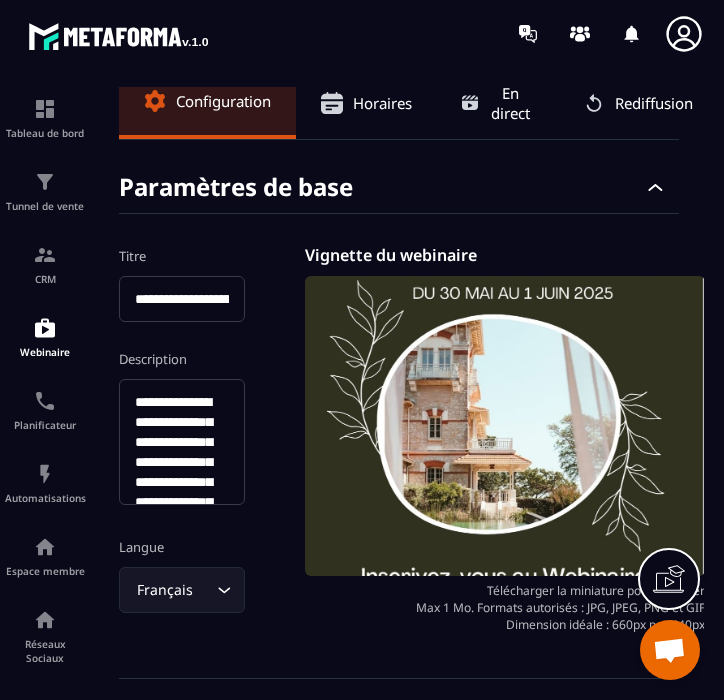 scroll, scrollTop: 56, scrollLeft: 0, axis: vertical 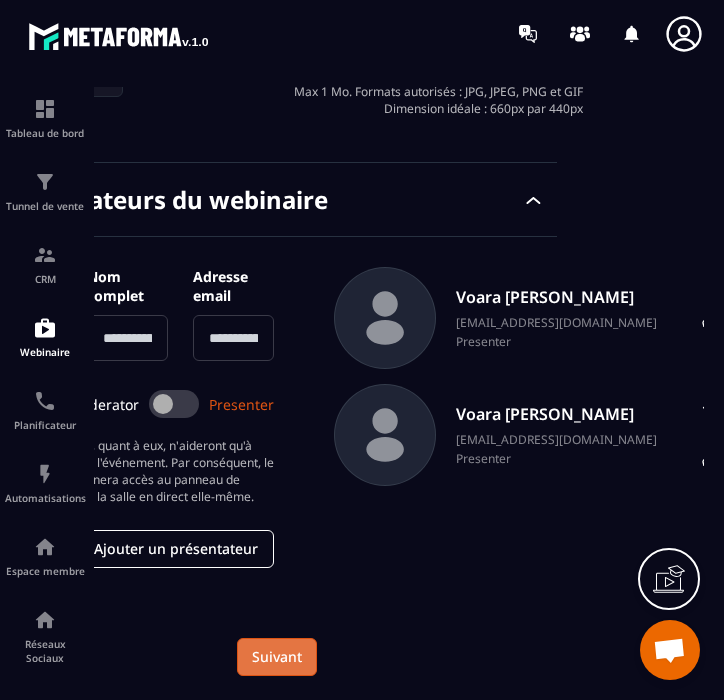 click on "Suivant" at bounding box center [277, 657] 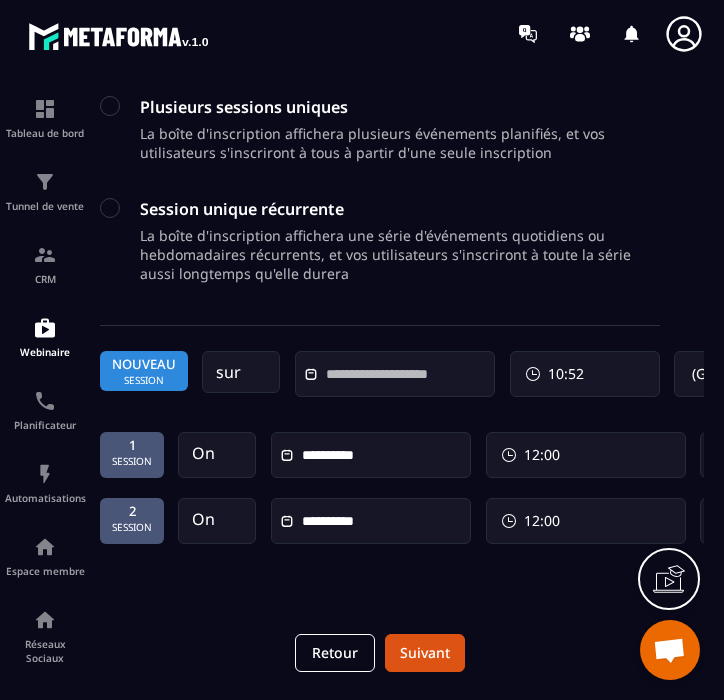 scroll, scrollTop: 302, scrollLeft: 0, axis: vertical 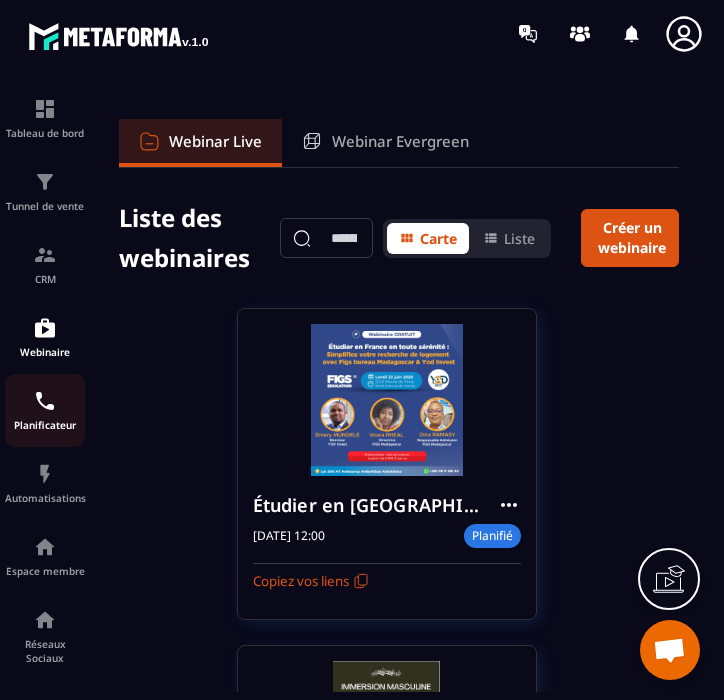 click on "Planificateur" at bounding box center (45, 410) 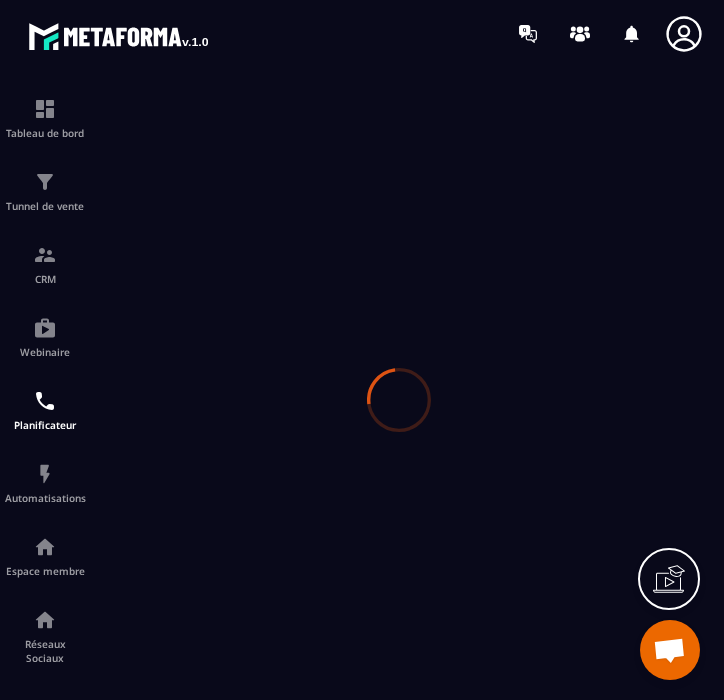 scroll, scrollTop: 0, scrollLeft: 0, axis: both 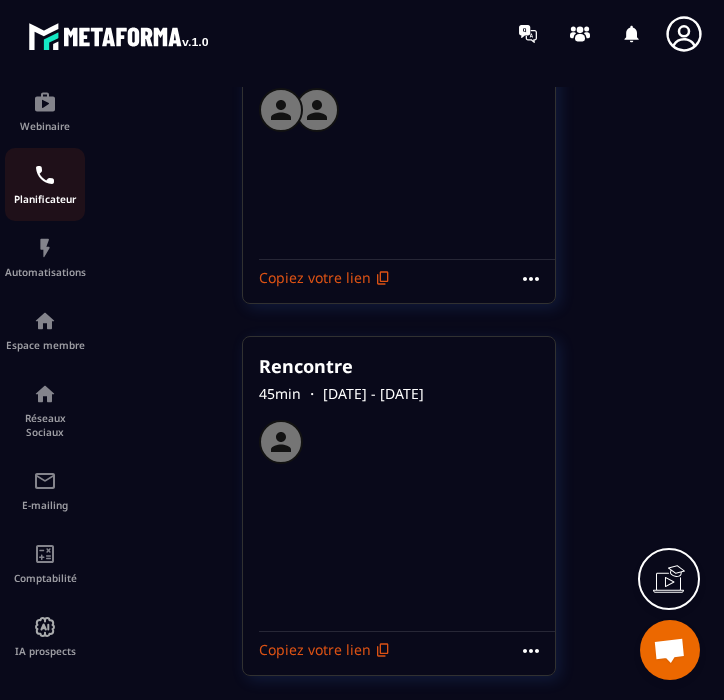 click on "Planificateur" at bounding box center (45, 184) 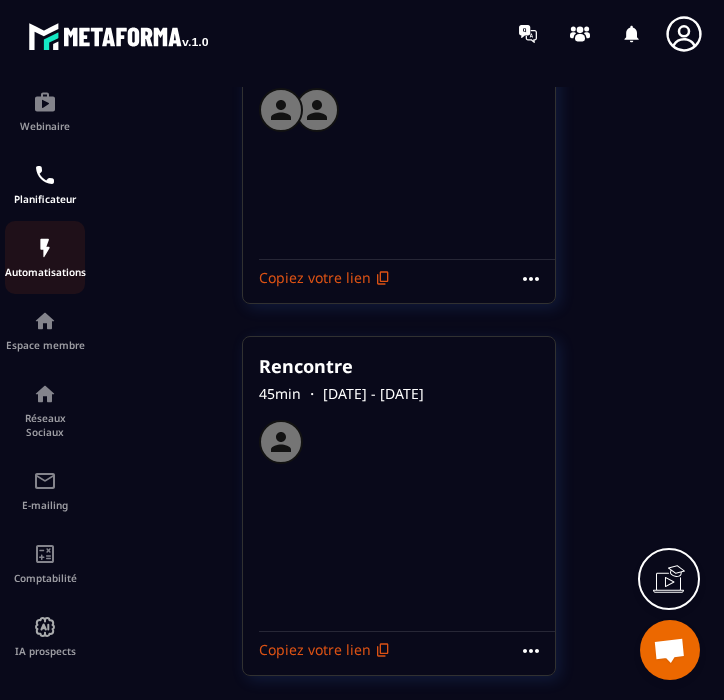 click at bounding box center (45, 248) 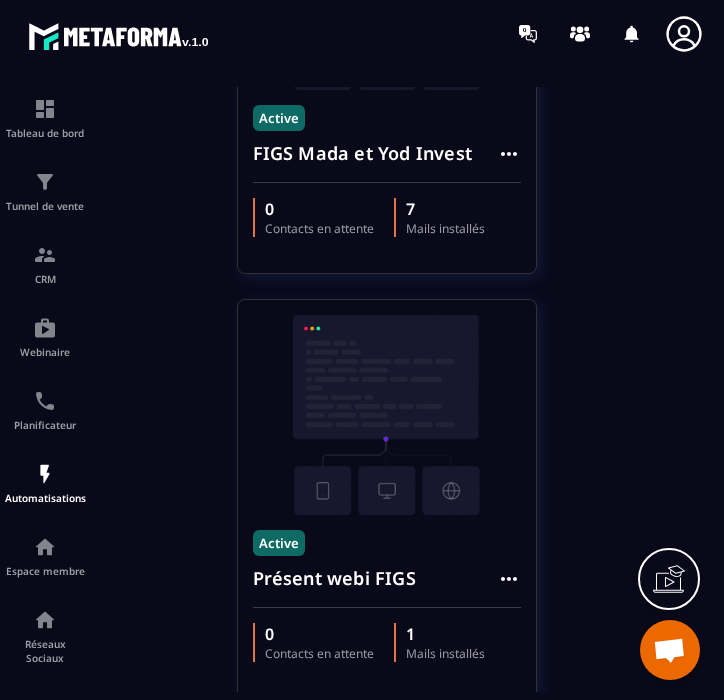 scroll, scrollTop: 360, scrollLeft: 0, axis: vertical 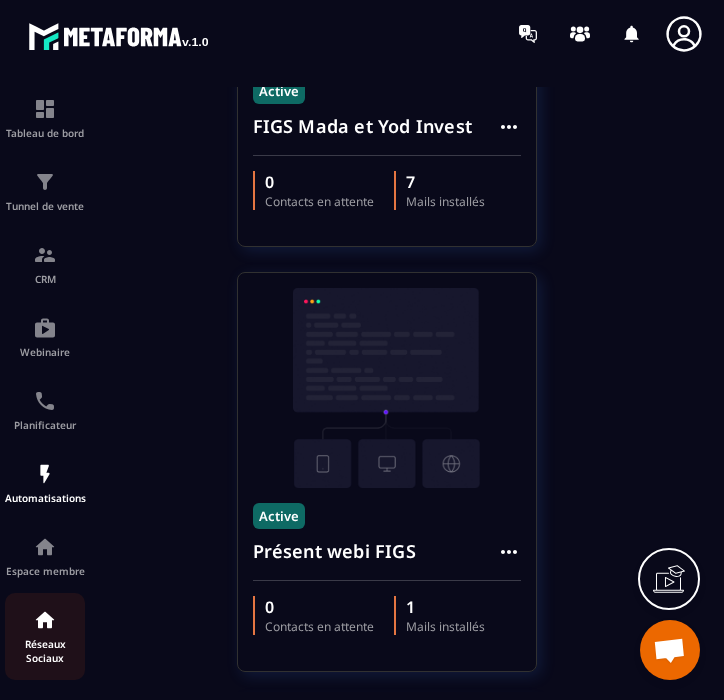 click at bounding box center (45, 620) 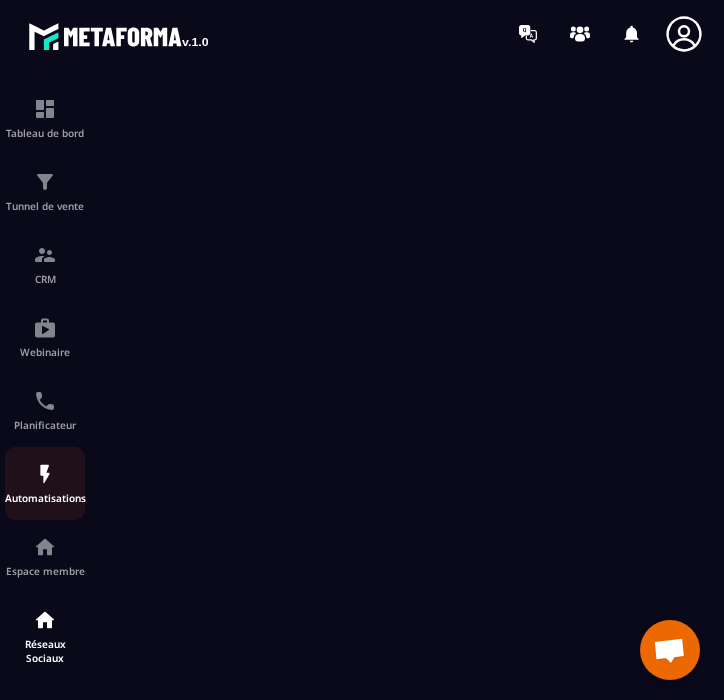 click at bounding box center (45, 474) 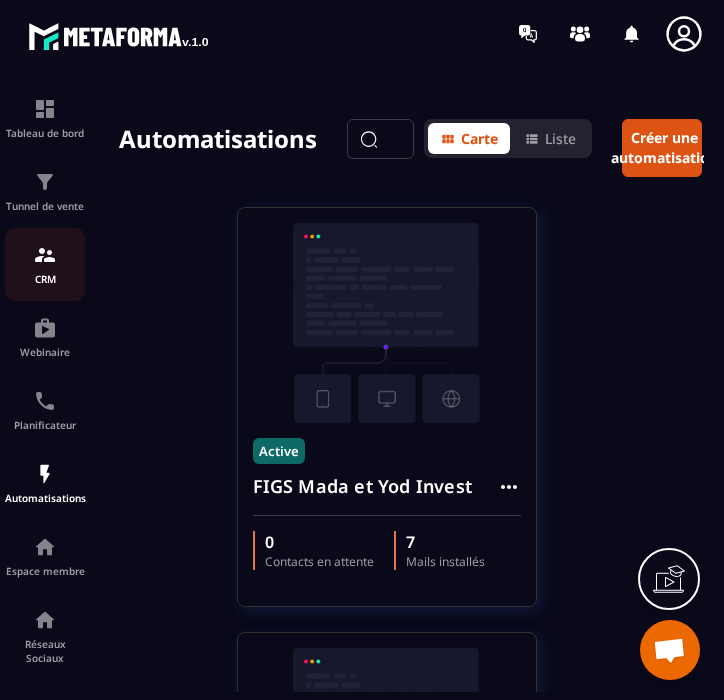 click on "CRM" at bounding box center [45, 264] 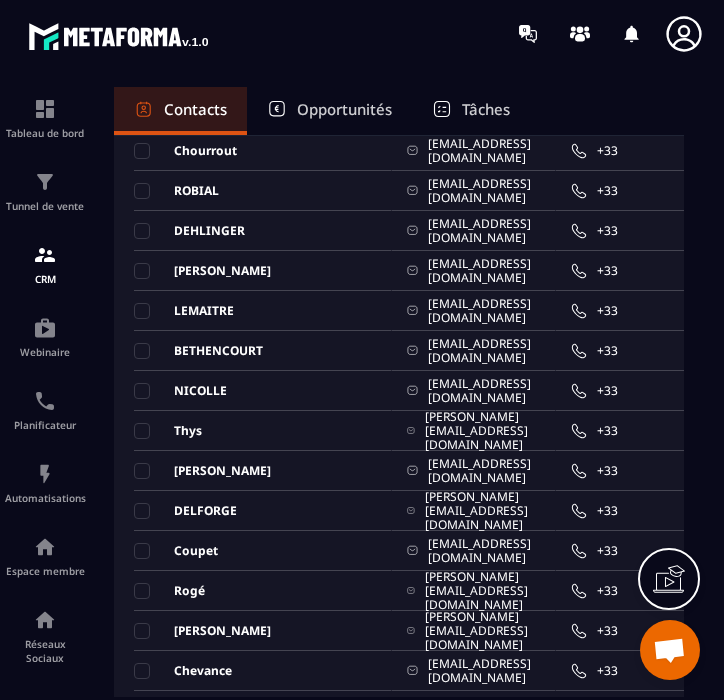 scroll, scrollTop: 855, scrollLeft: 0, axis: vertical 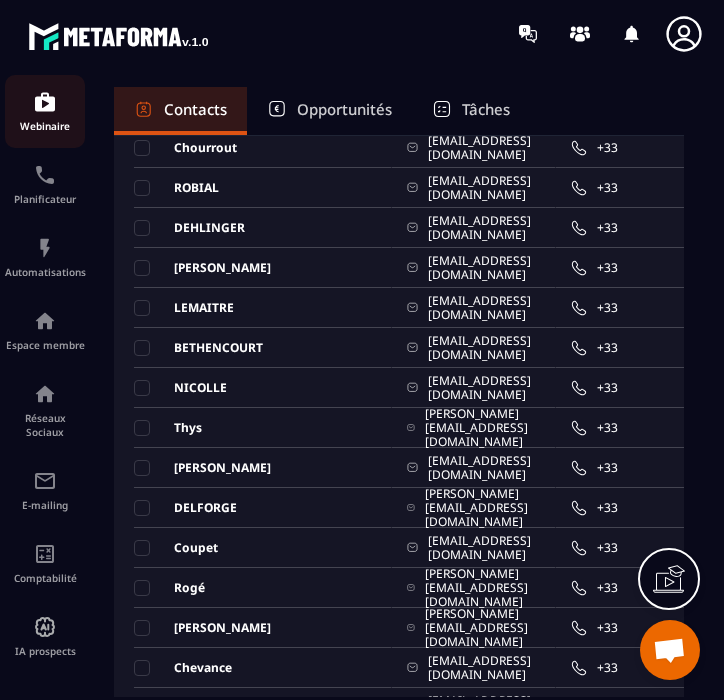 click at bounding box center [45, 102] 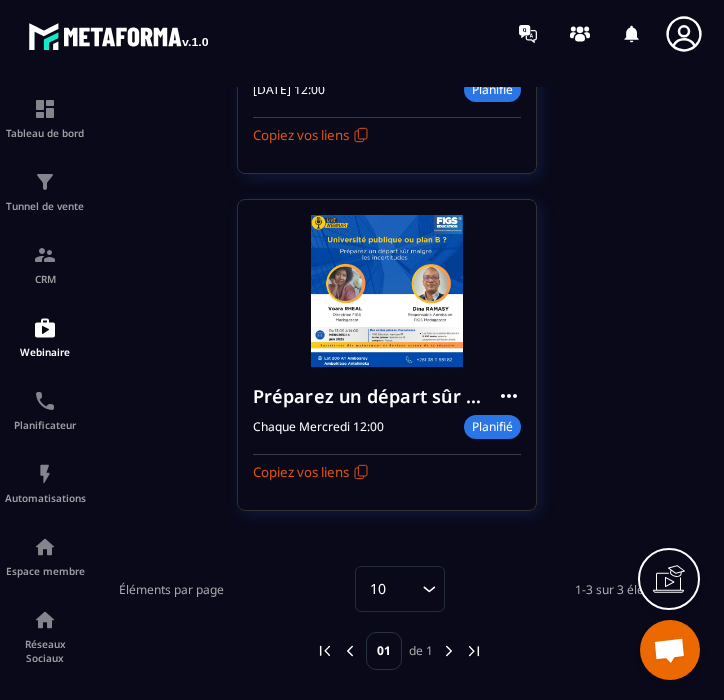 scroll, scrollTop: 784, scrollLeft: 0, axis: vertical 